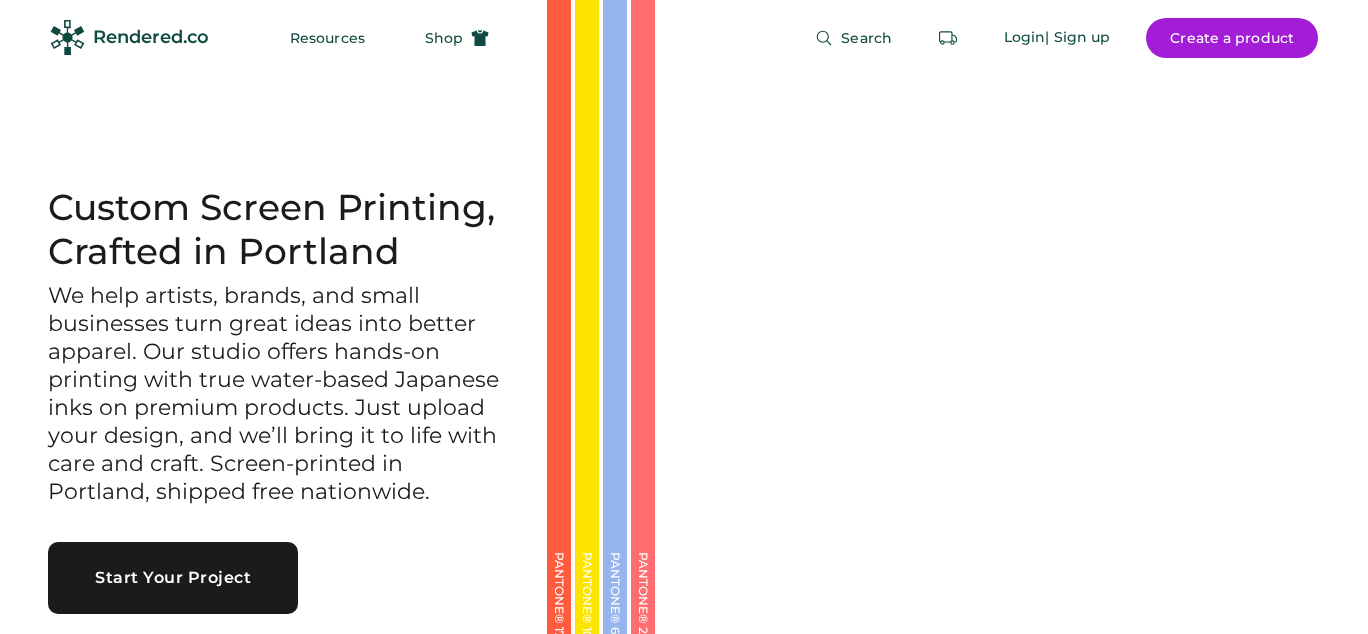 scroll, scrollTop: 0, scrollLeft: 0, axis: both 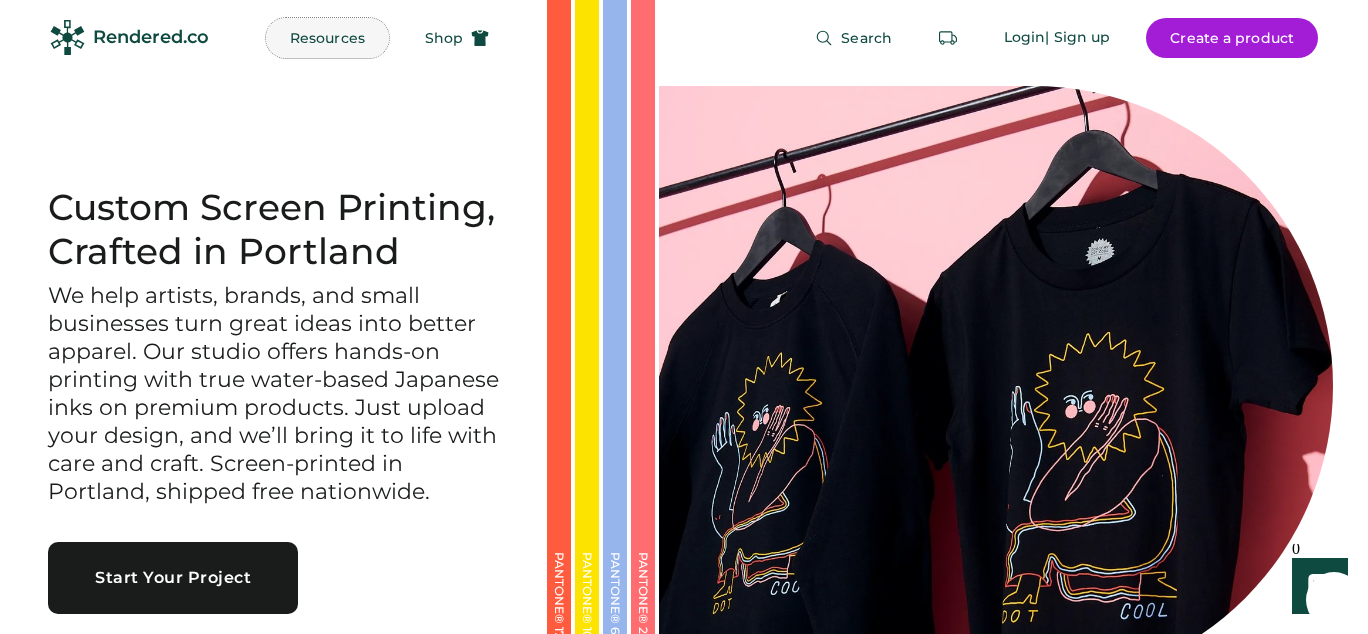 click on "Resources" at bounding box center [327, 38] 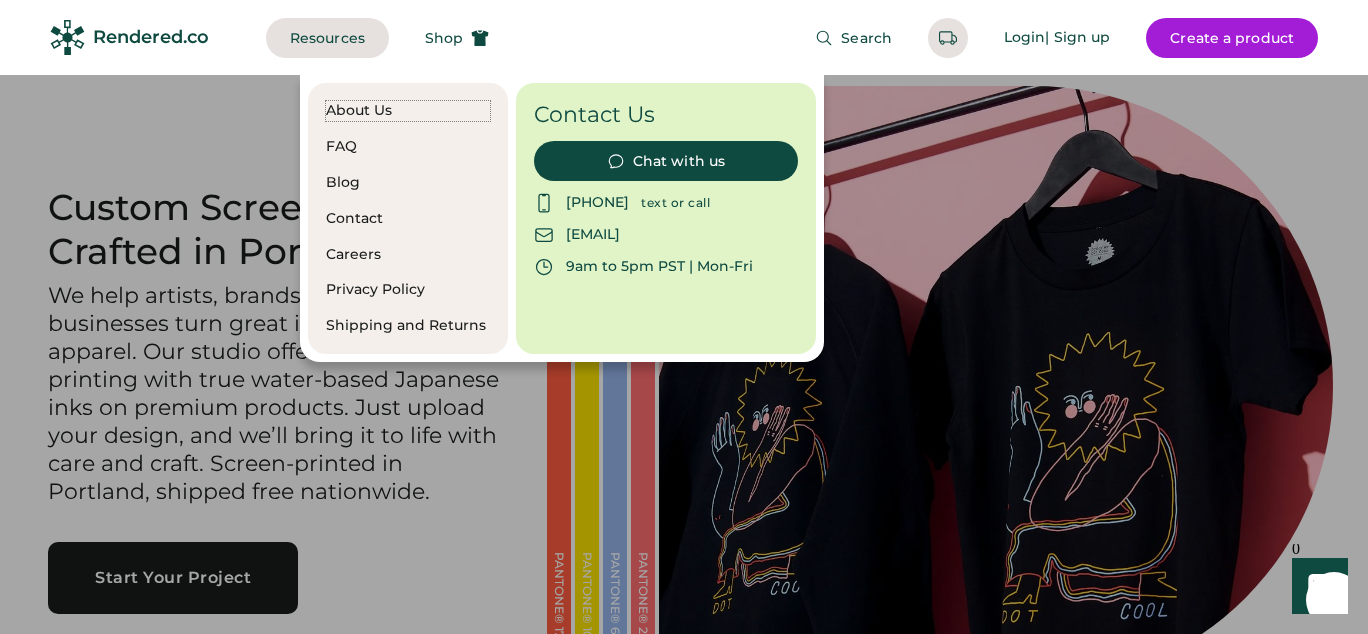 click on "About Us" at bounding box center (408, 111) 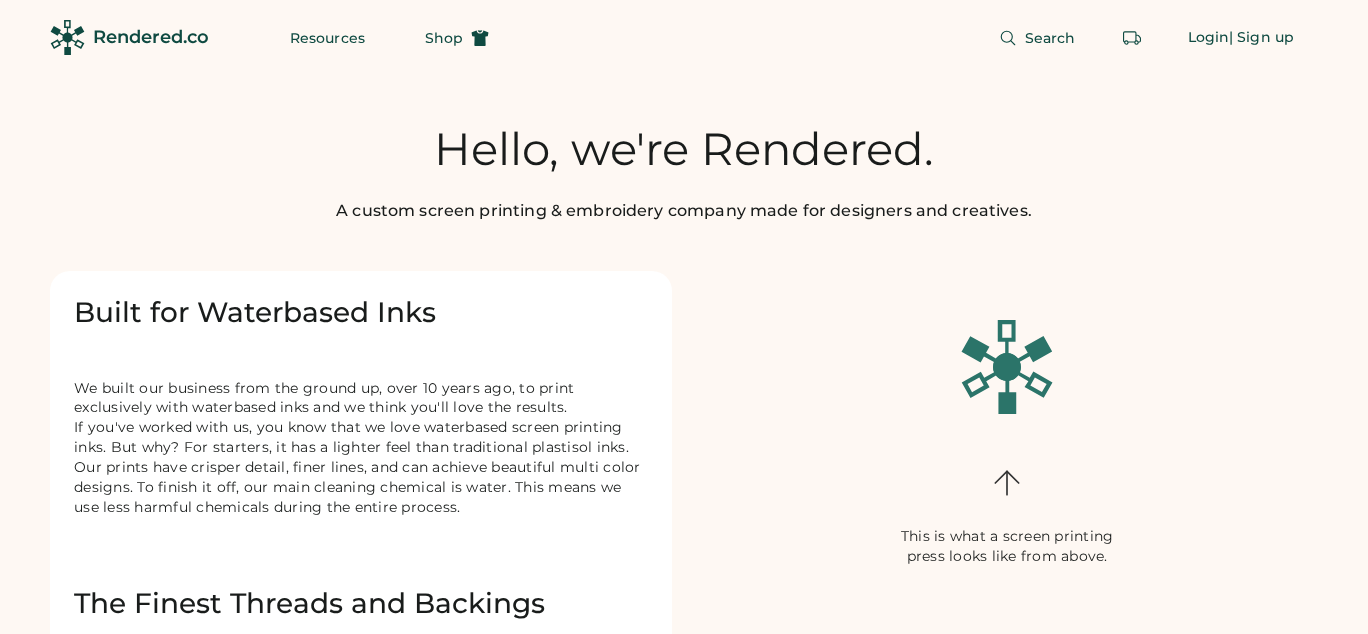 scroll, scrollTop: 0, scrollLeft: 0, axis: both 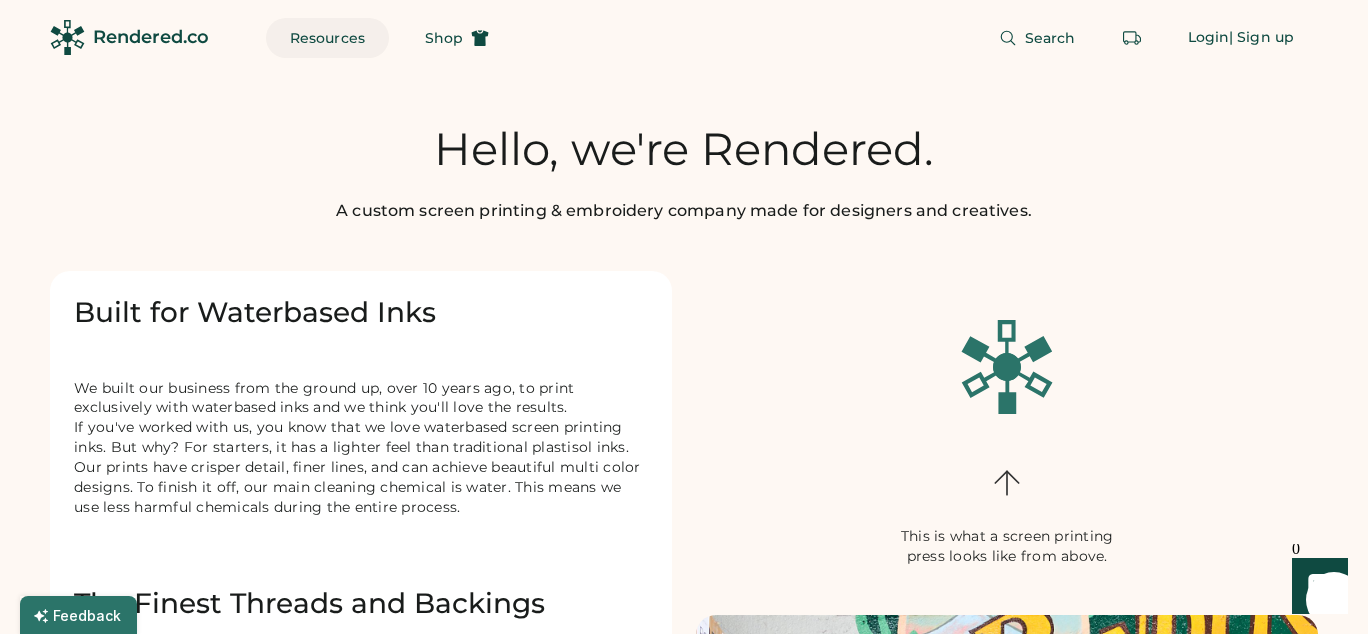 click on "Resources" at bounding box center [327, 38] 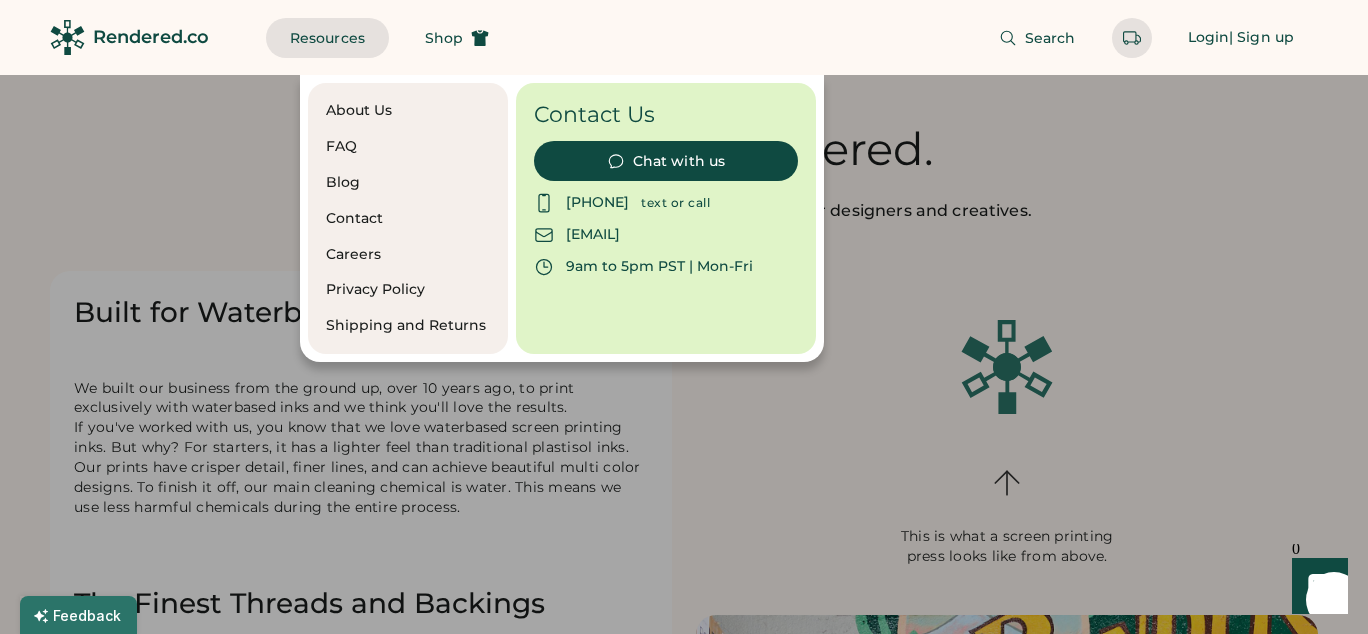 click at bounding box center [684, 317] 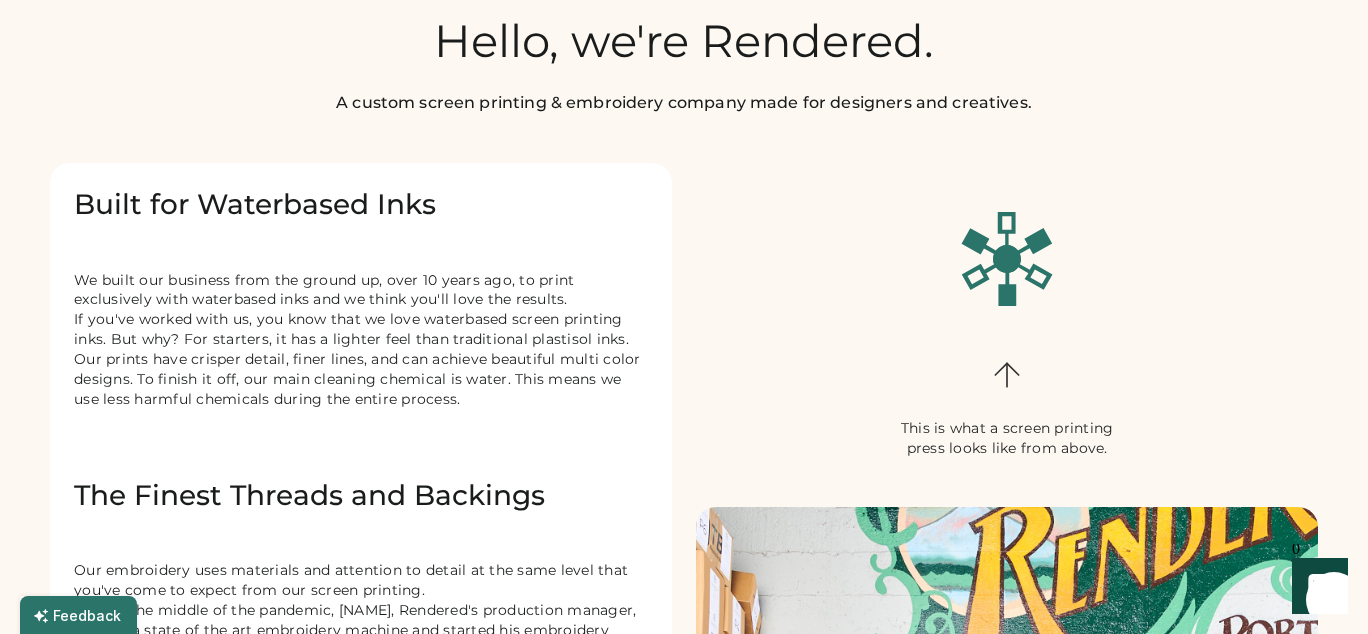 scroll, scrollTop: 121, scrollLeft: 0, axis: vertical 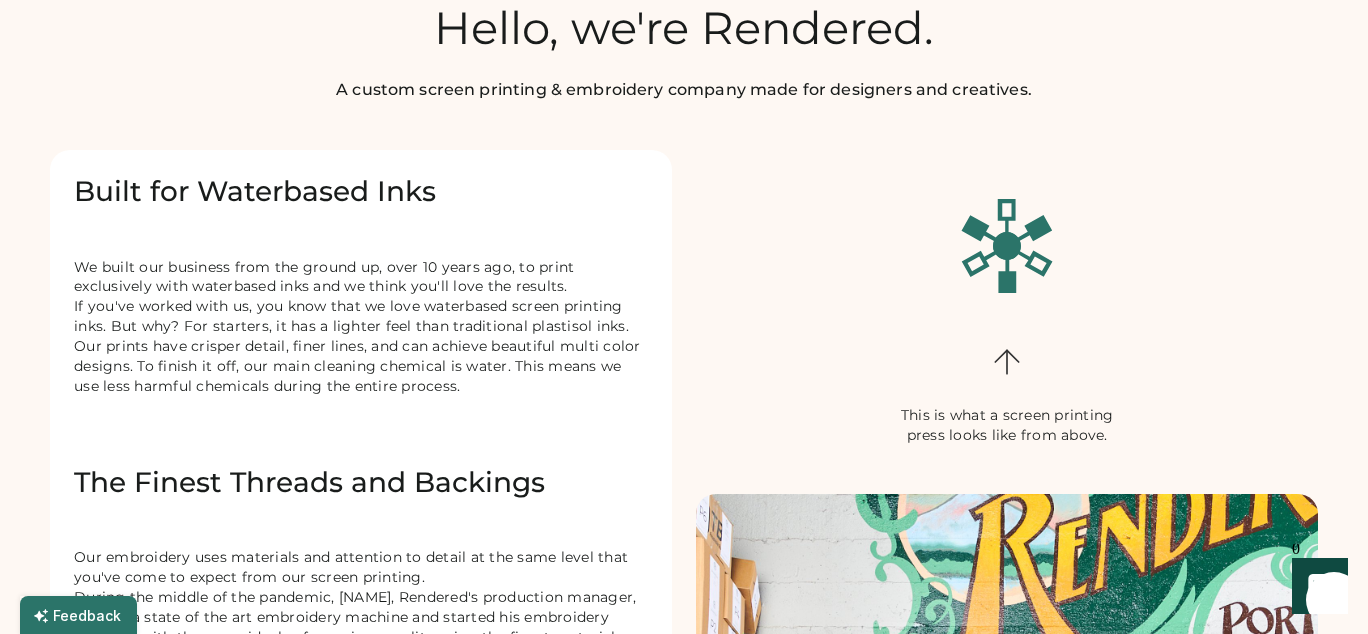 drag, startPoint x: 453, startPoint y: 409, endPoint x: 255, endPoint y: 330, distance: 213.17833 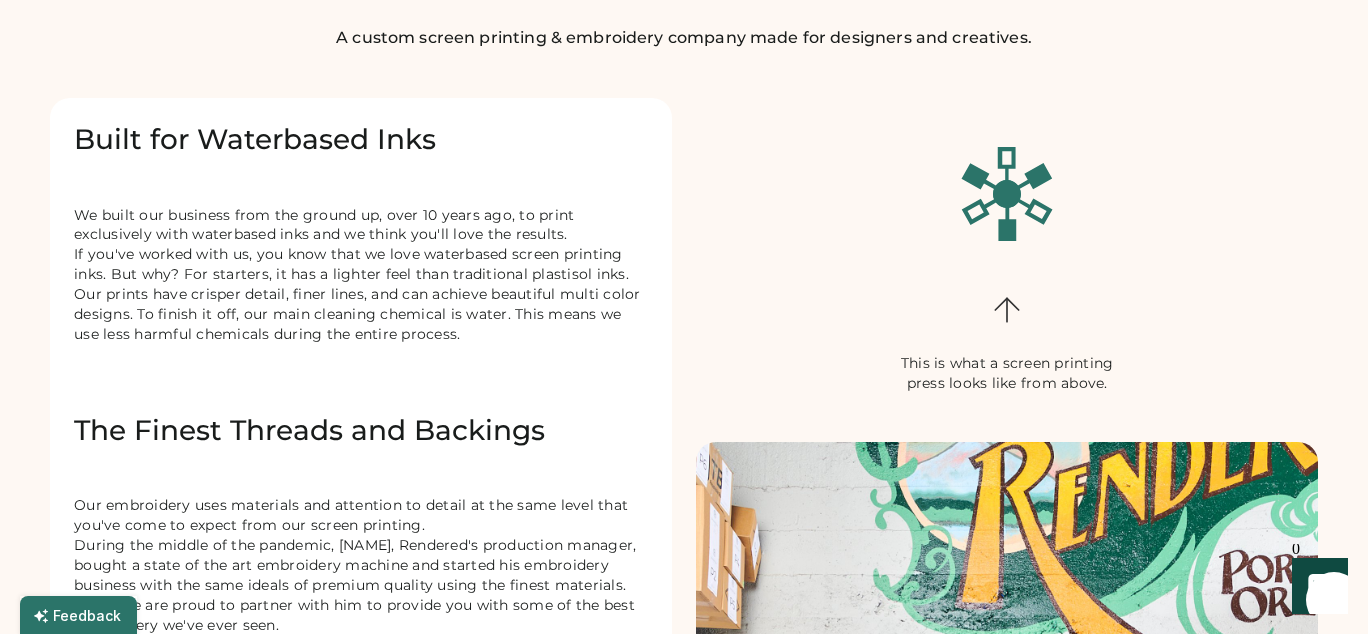 scroll, scrollTop: 0, scrollLeft: 0, axis: both 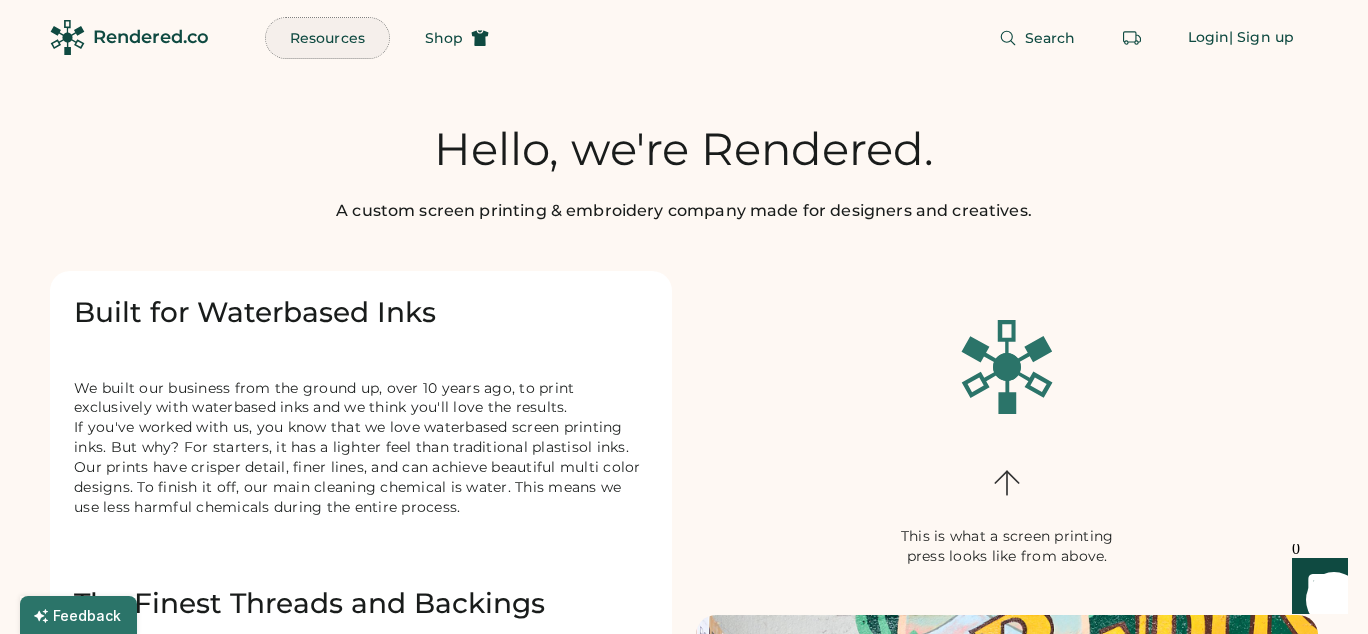 click on "Resources" at bounding box center (327, 38) 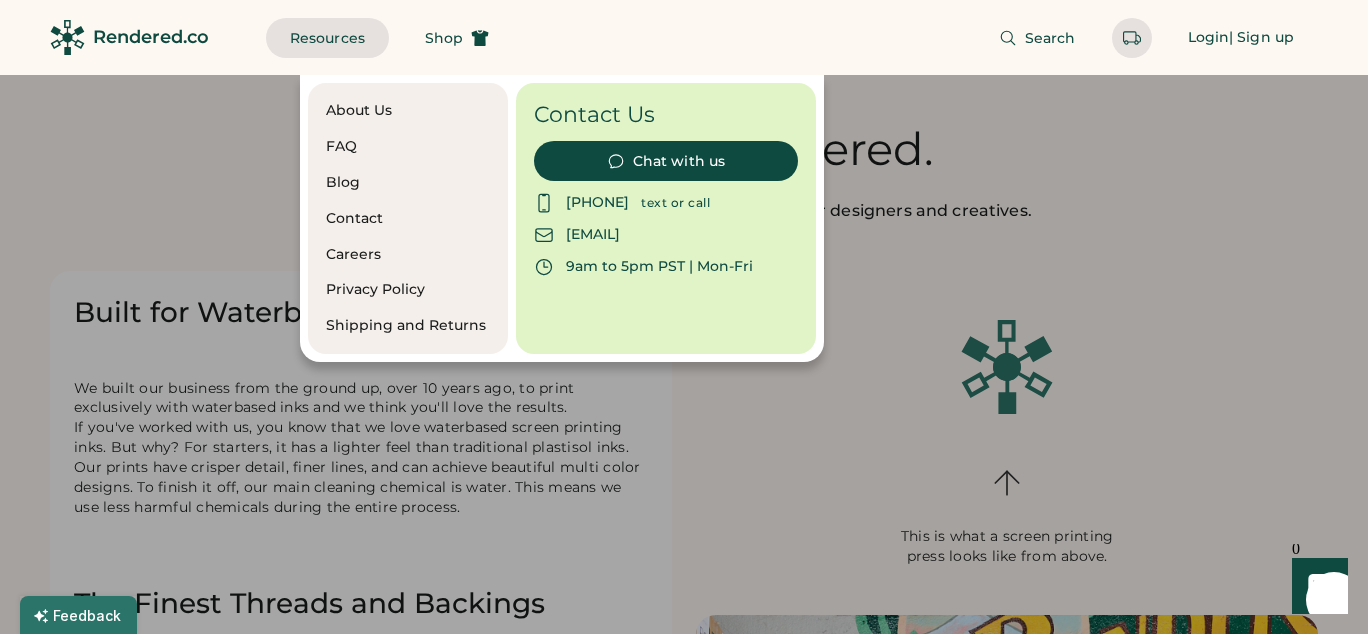 click on "About Us FAQ Blog Contact Careers Privacy Policy Shipping and Returns" at bounding box center (408, 218) 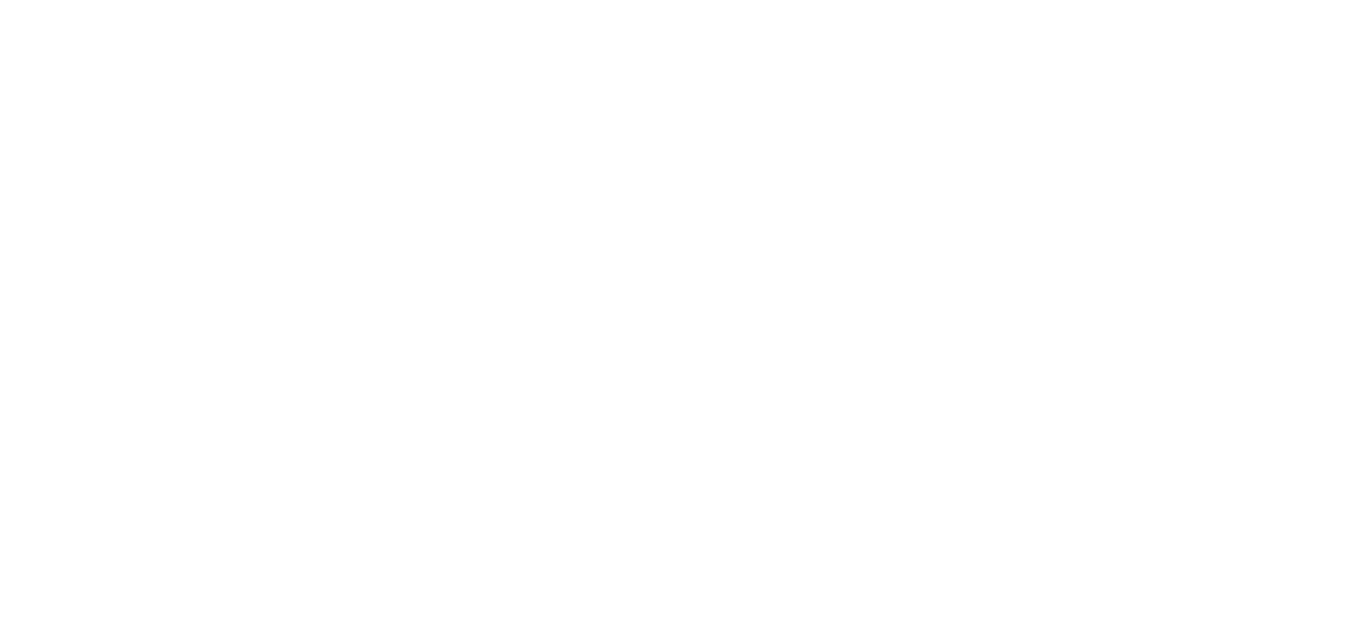 scroll, scrollTop: 0, scrollLeft: 0, axis: both 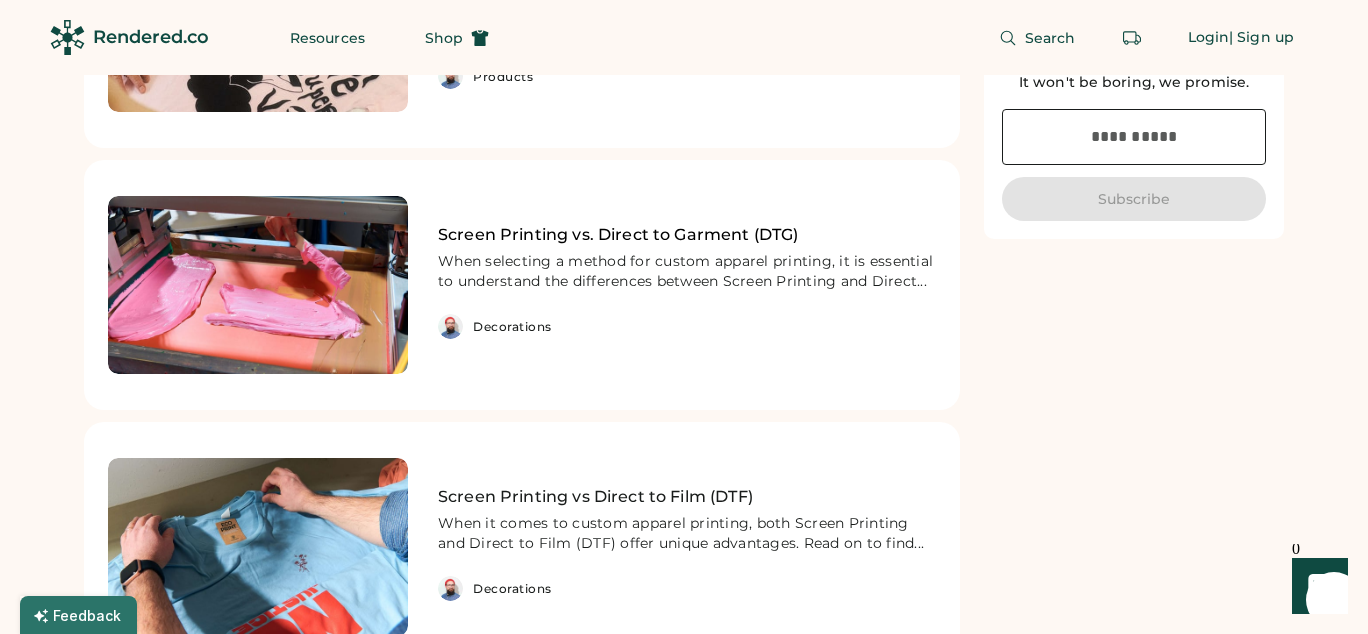 click on "Screen Printing vs. Direct to Garment (DTG)" at bounding box center (687, 235) 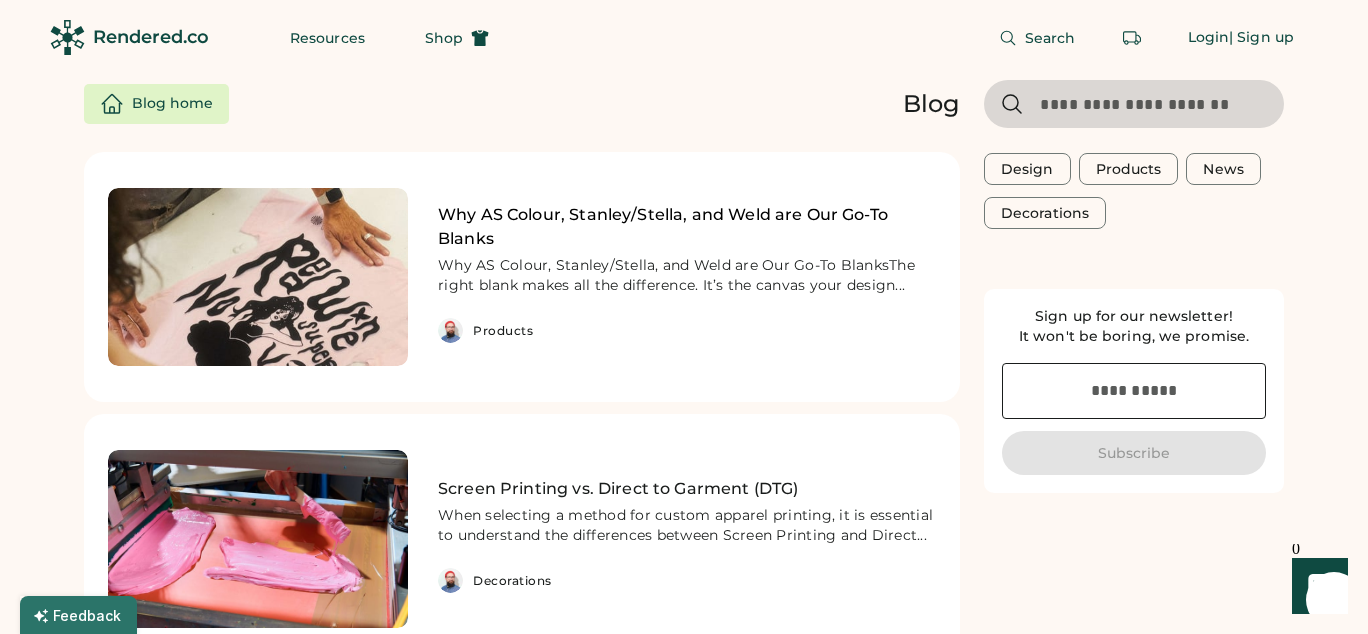 scroll, scrollTop: 0, scrollLeft: 0, axis: both 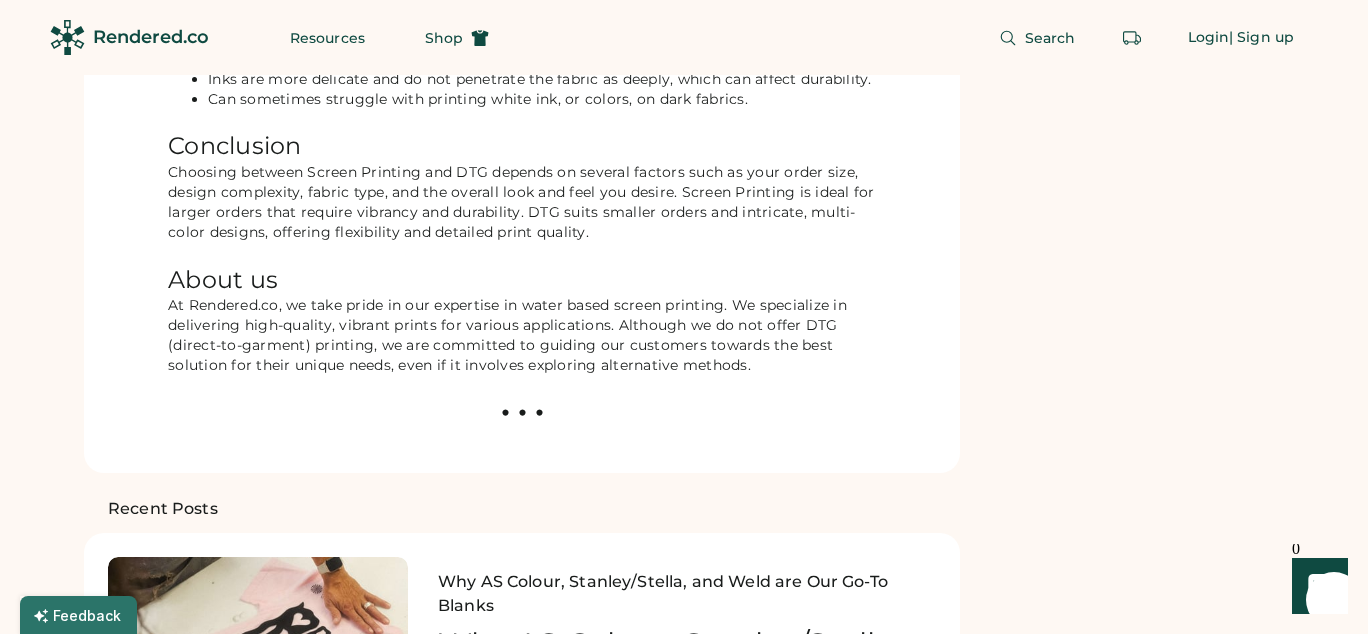 click at bounding box center (522, 412) 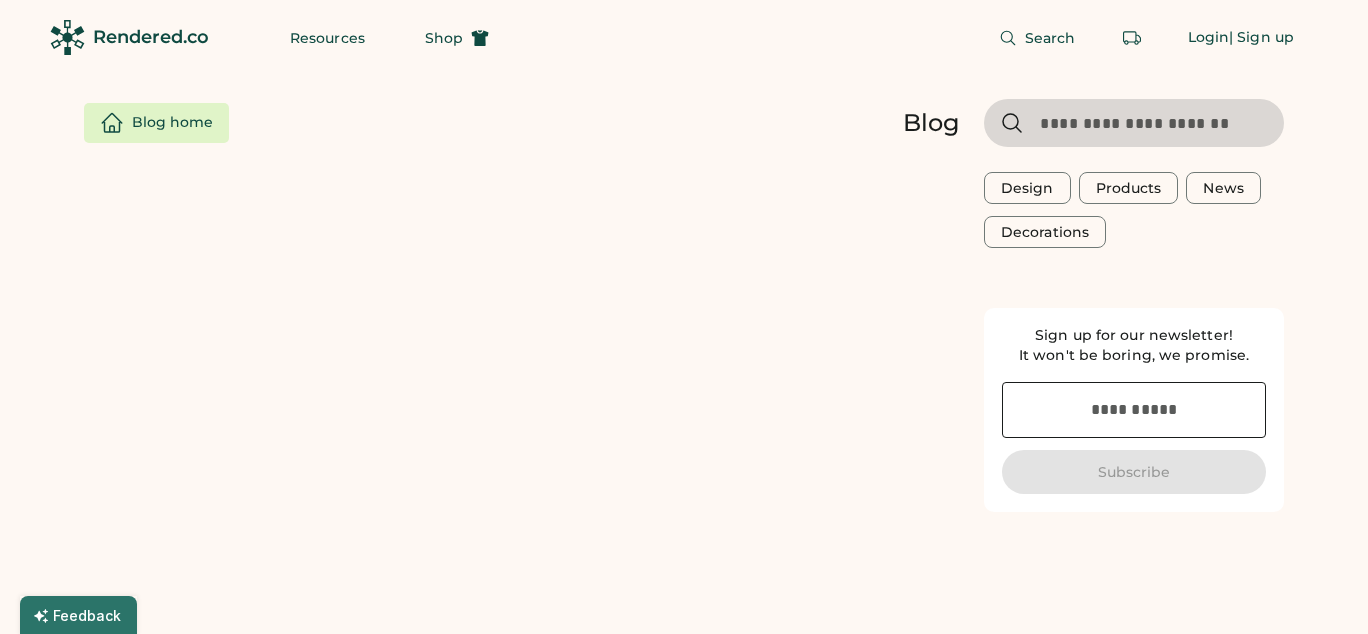 scroll, scrollTop: 0, scrollLeft: 0, axis: both 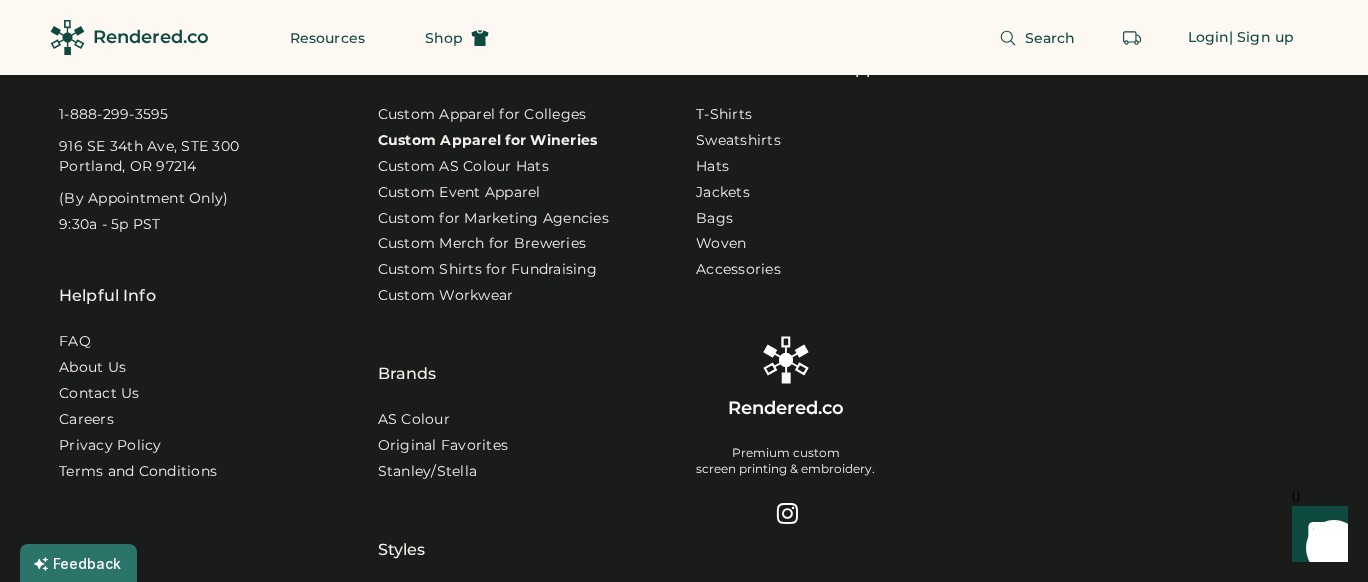click on "Custom Apparel for Wineries" at bounding box center (488, 141) 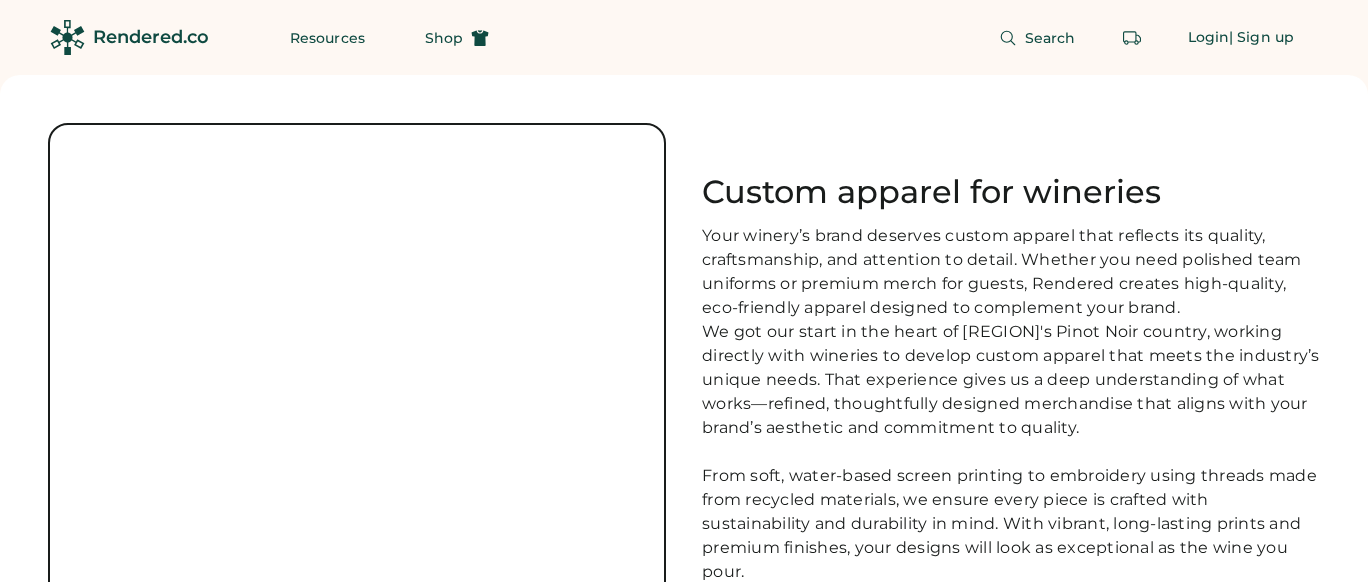 scroll, scrollTop: 0, scrollLeft: 0, axis: both 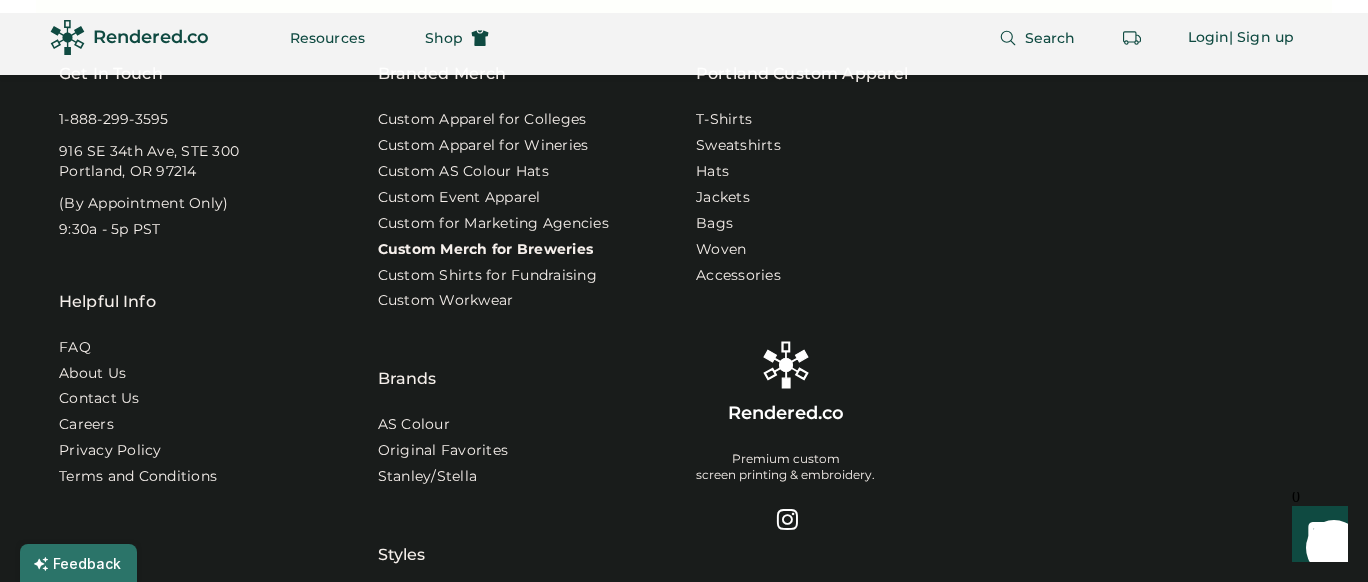 click on "Custom Merch for Breweries" at bounding box center [486, 250] 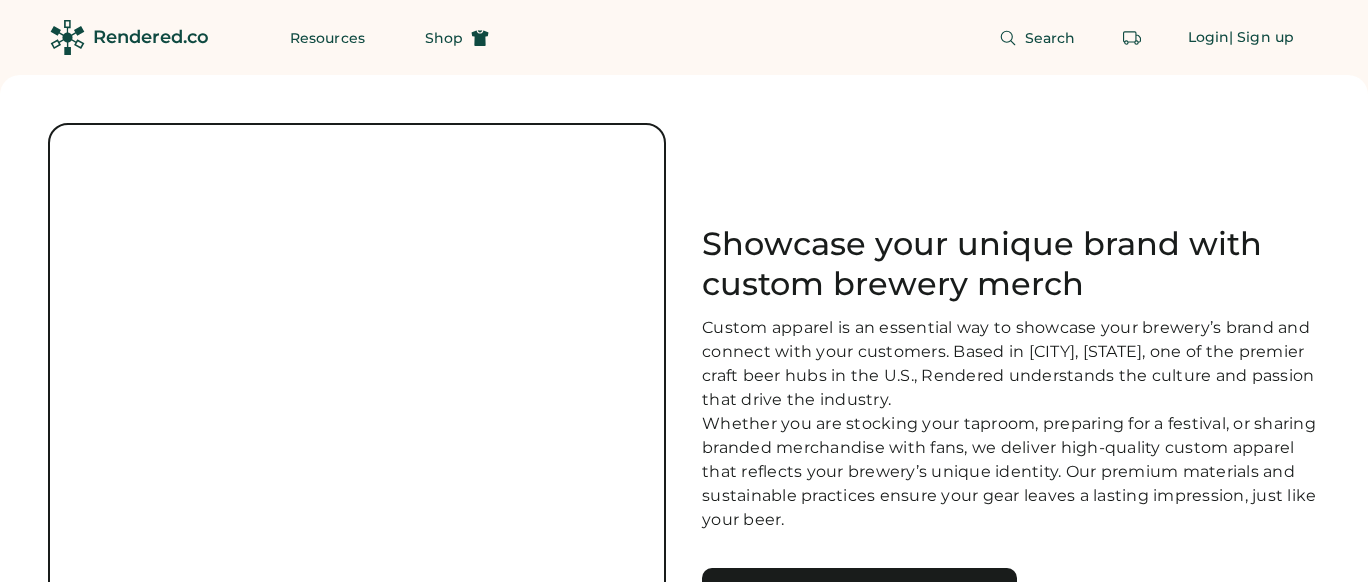 scroll, scrollTop: 0, scrollLeft: 0, axis: both 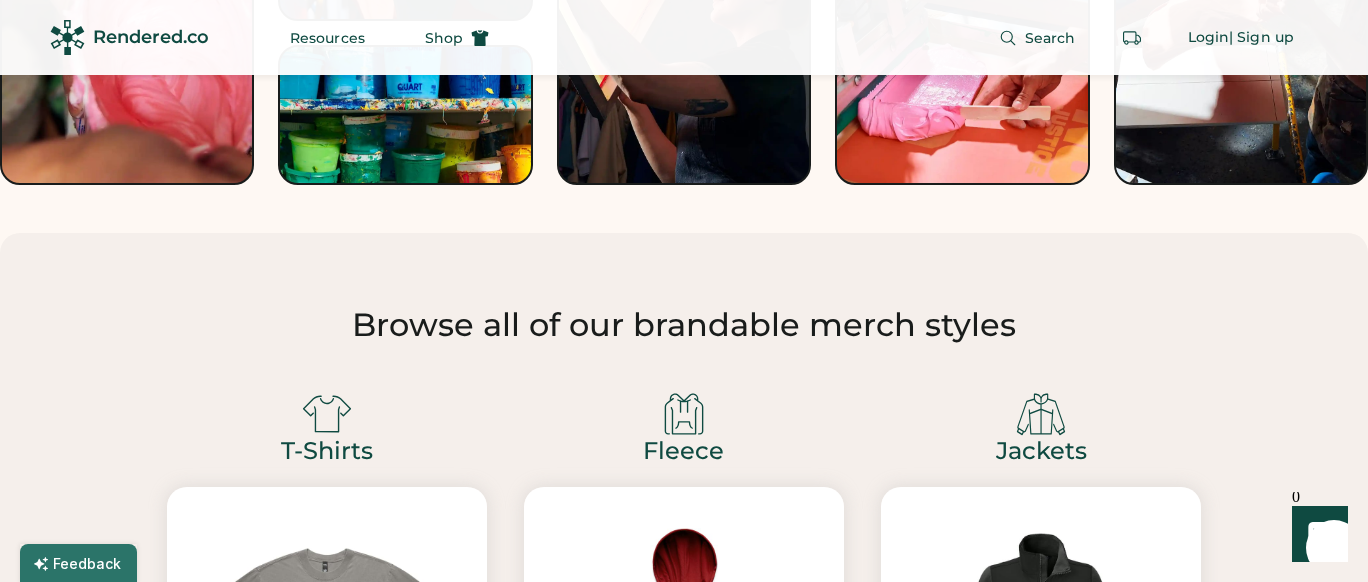 click on "Browse all of our brandable merch styles" at bounding box center (684, 325) 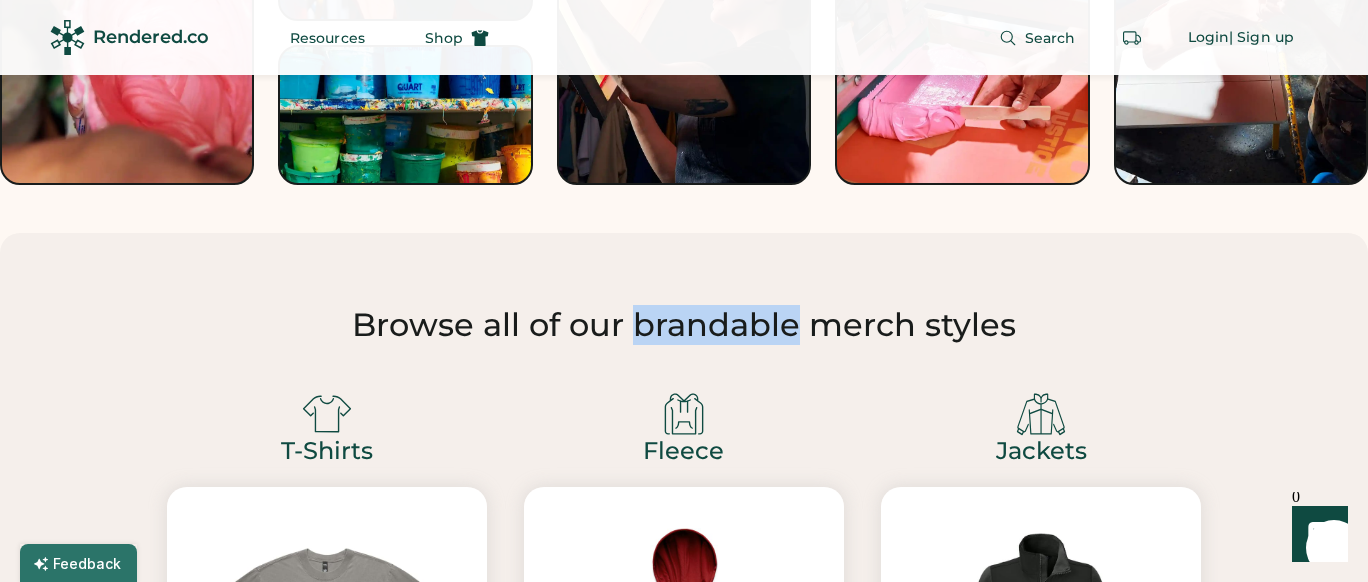 click on "Browse all of our brandable merch styles" at bounding box center [684, 325] 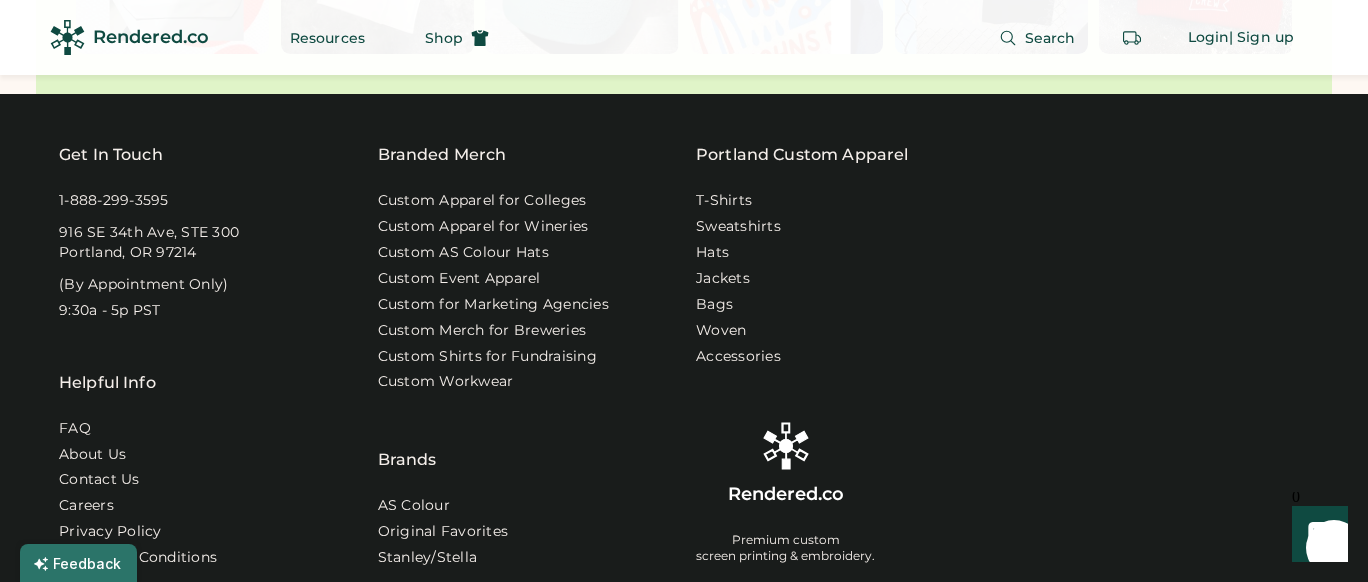 scroll, scrollTop: 7168, scrollLeft: 0, axis: vertical 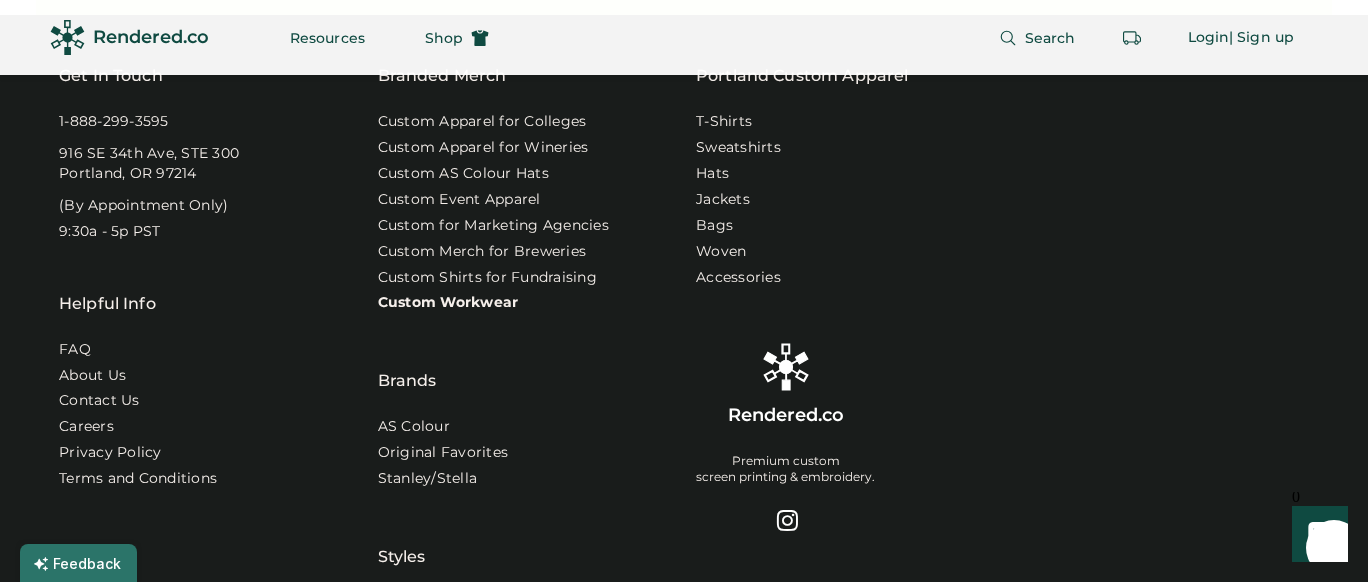 click on "Custom Workwear" at bounding box center [448, 303] 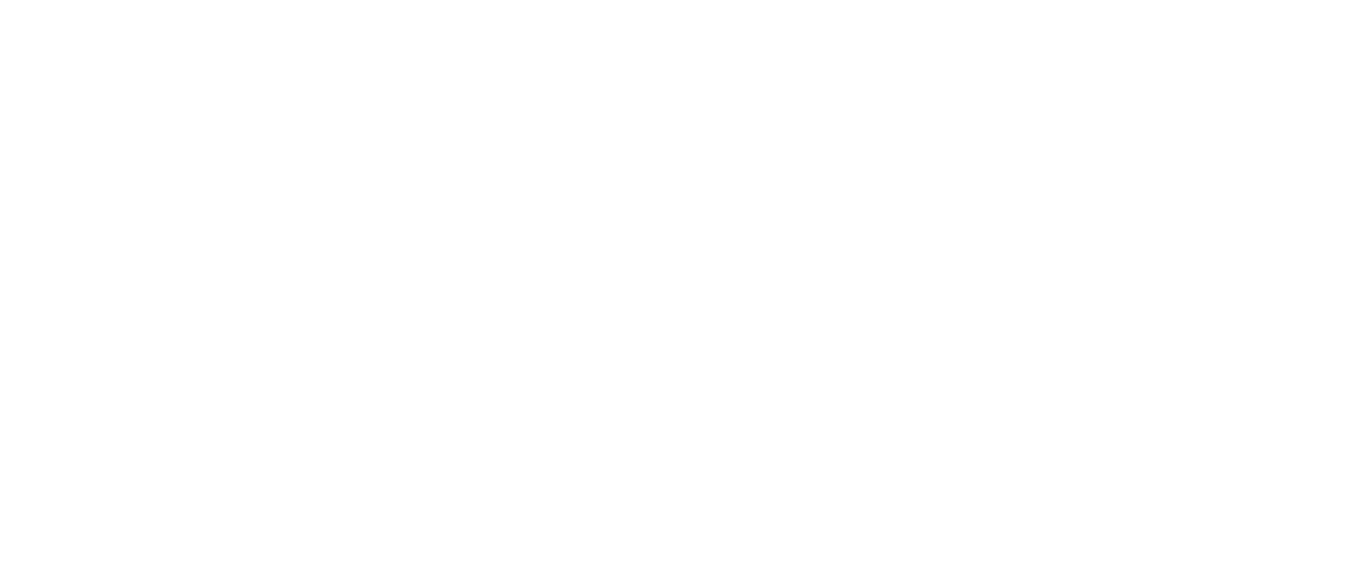 scroll, scrollTop: 0, scrollLeft: 0, axis: both 